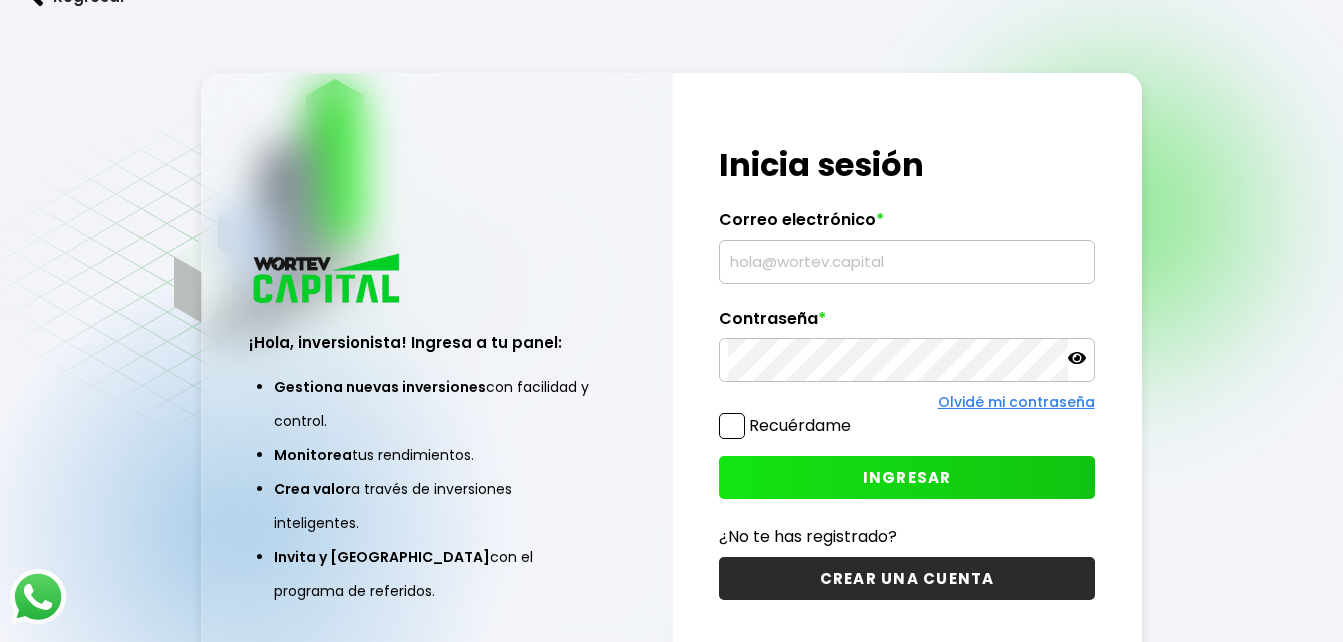 scroll, scrollTop: 0, scrollLeft: 0, axis: both 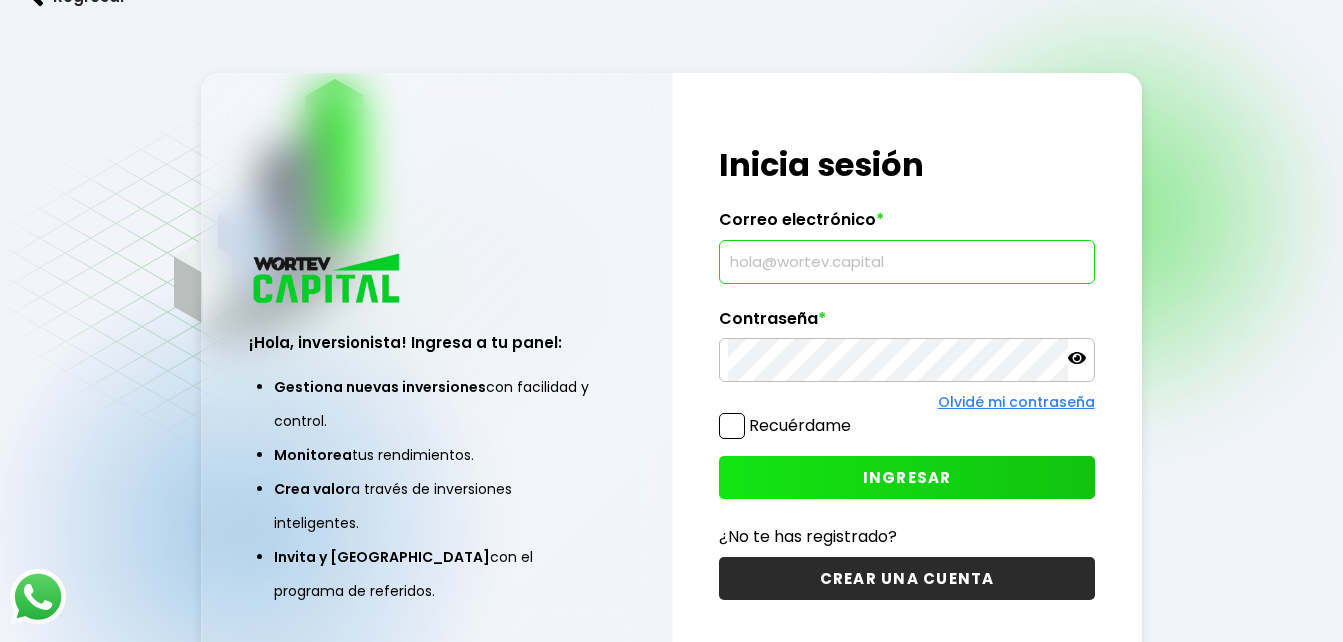 type on "[EMAIL_ADDRESS][DOMAIN_NAME]" 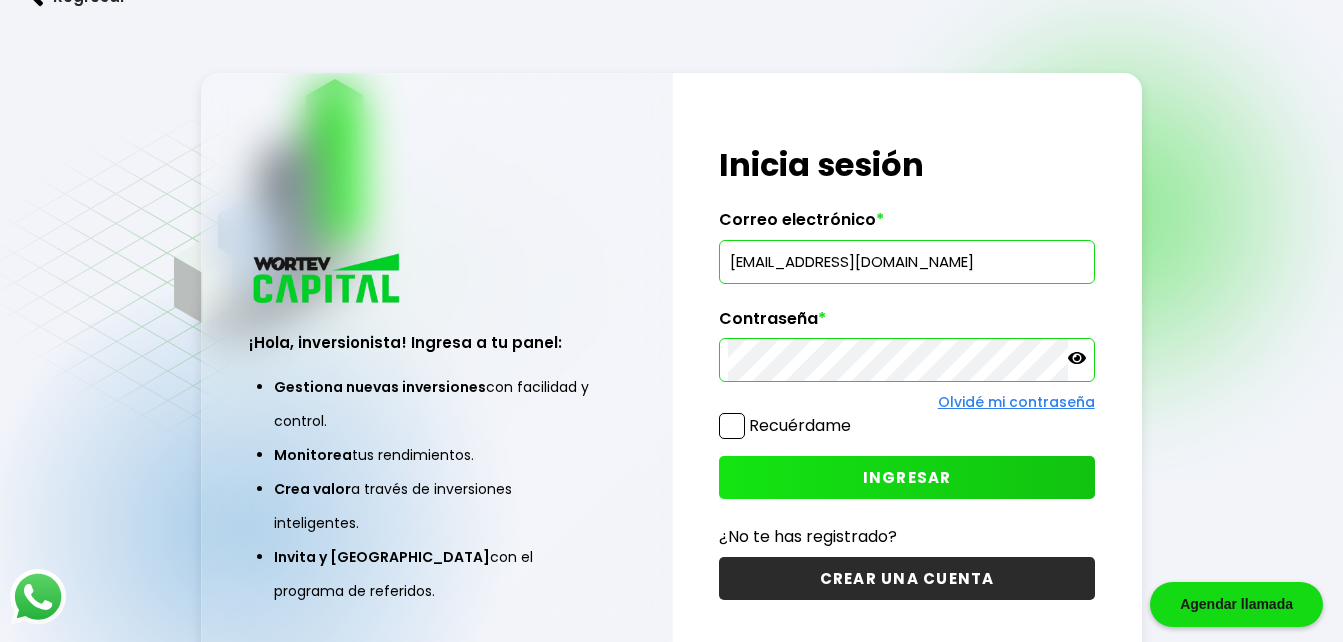 click on "INGRESAR" at bounding box center [906, 477] 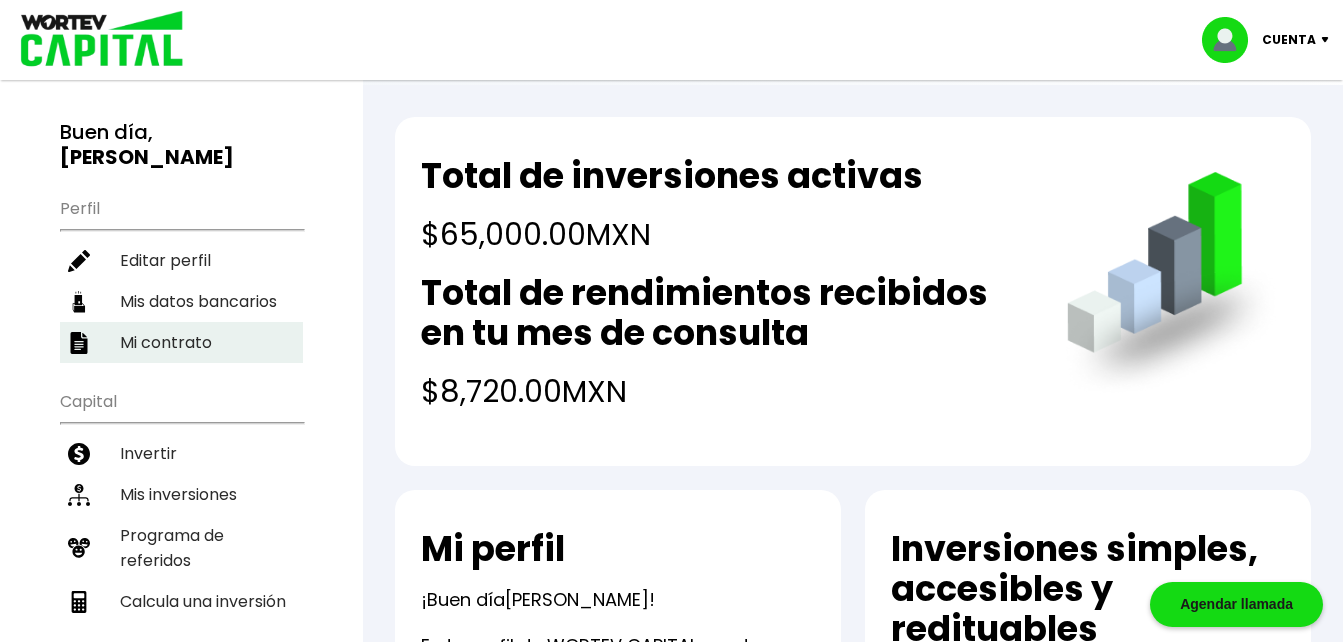 click on "Mi contrato" at bounding box center [181, 342] 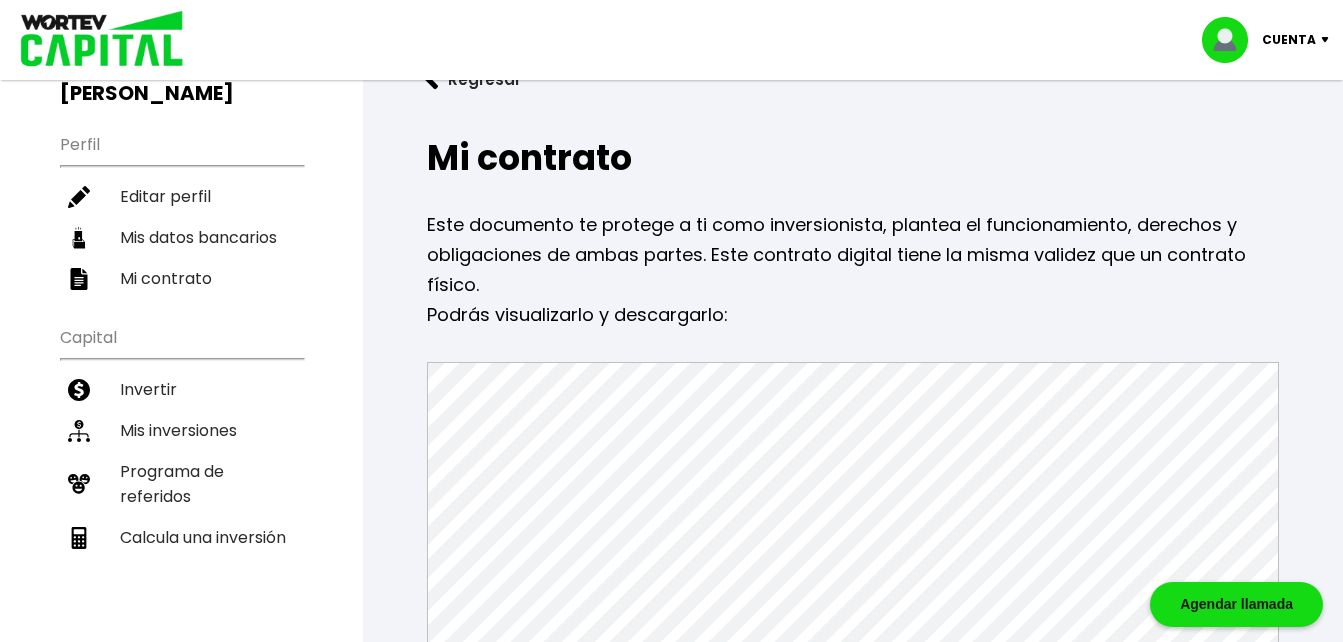 scroll, scrollTop: 100, scrollLeft: 0, axis: vertical 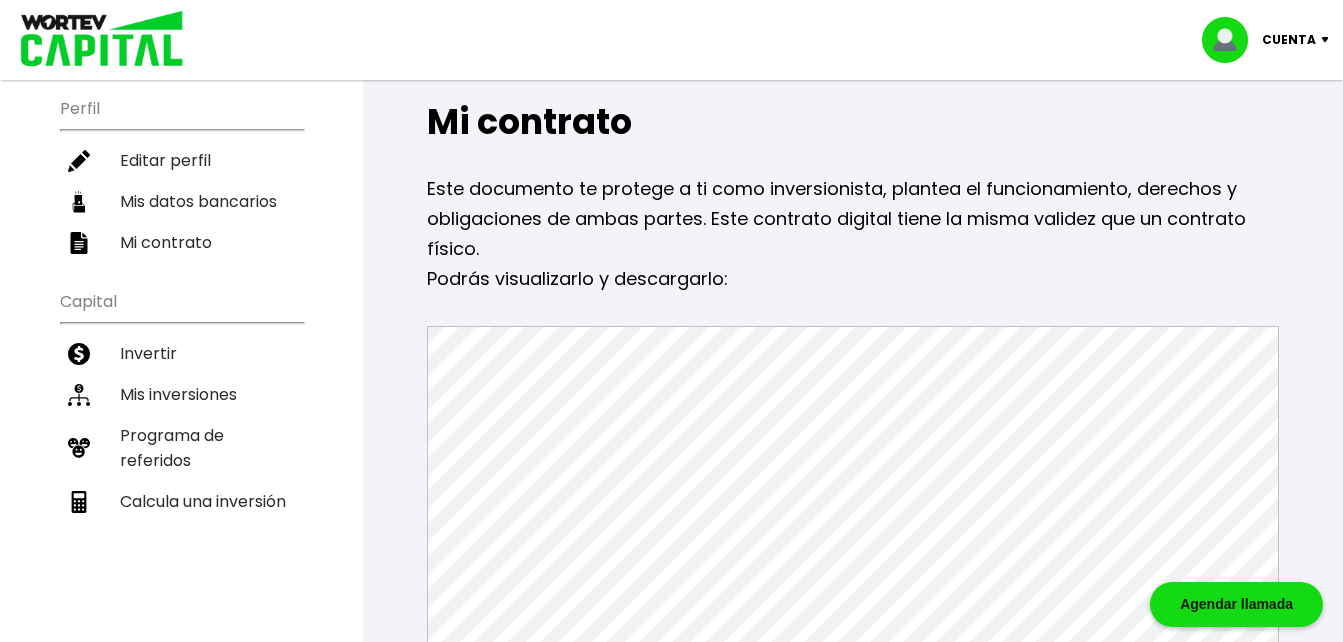 drag, startPoint x: 839, startPoint y: 377, endPoint x: 1266, endPoint y: 301, distance: 433.71072 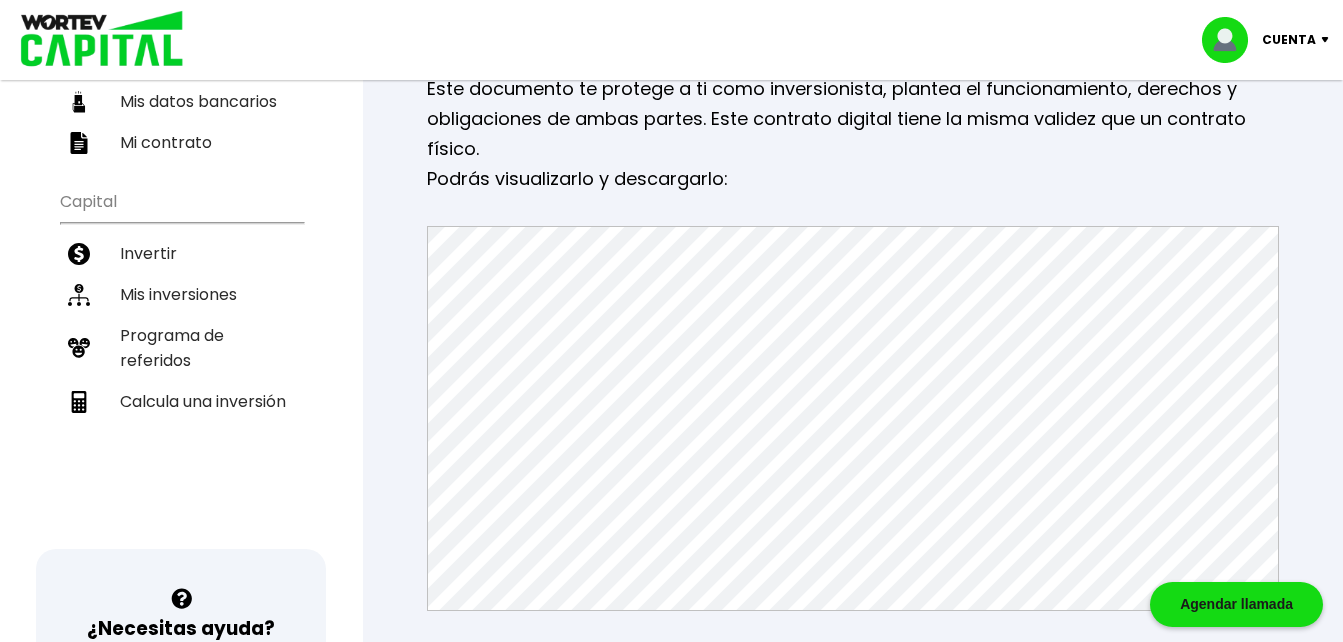 scroll, scrollTop: 300, scrollLeft: 0, axis: vertical 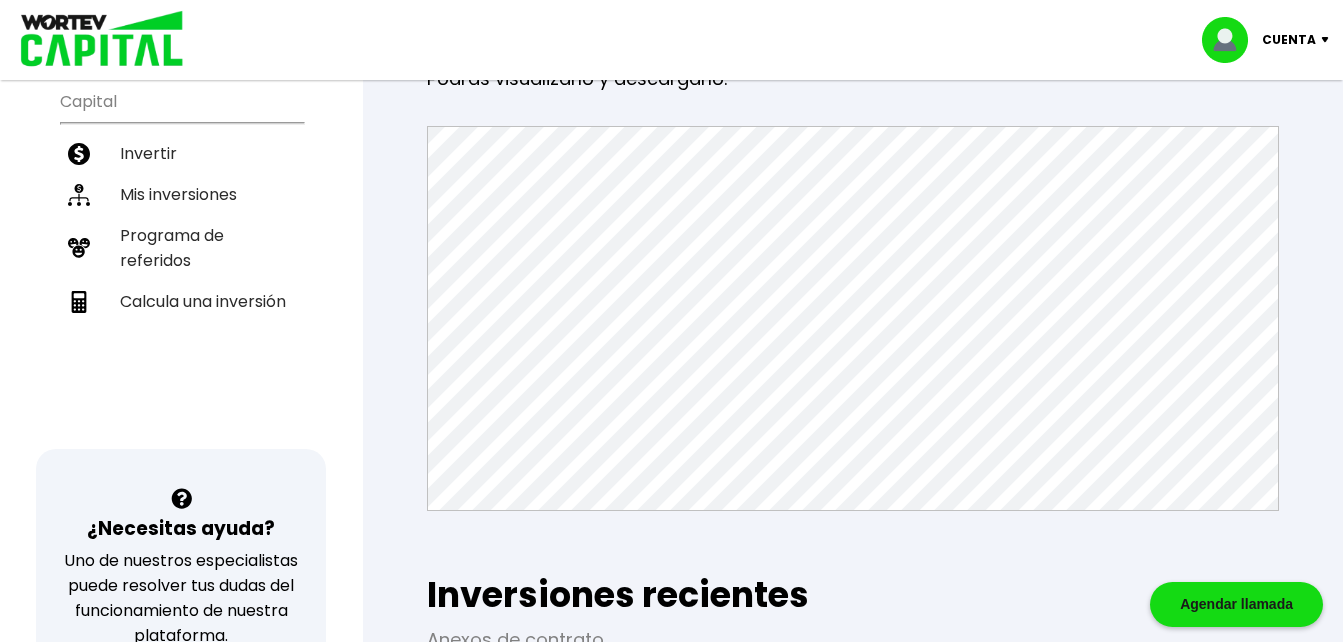 drag, startPoint x: 1266, startPoint y: 300, endPoint x: 760, endPoint y: 113, distance: 539.4488 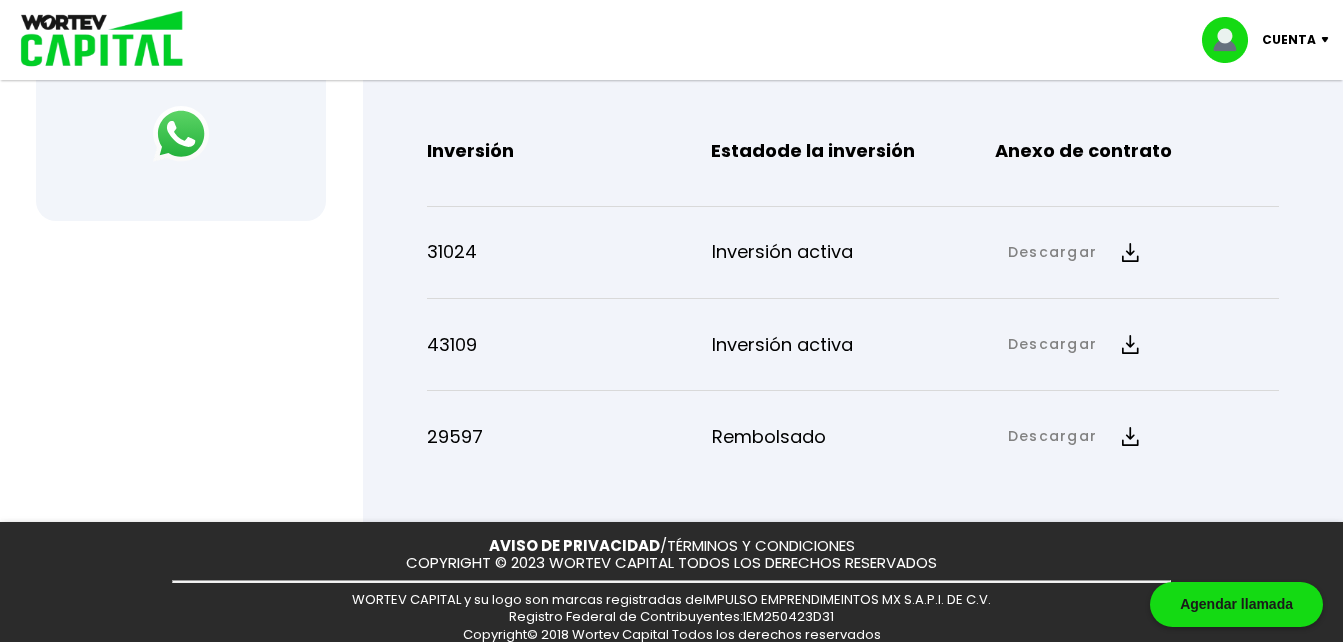 scroll, scrollTop: 918, scrollLeft: 0, axis: vertical 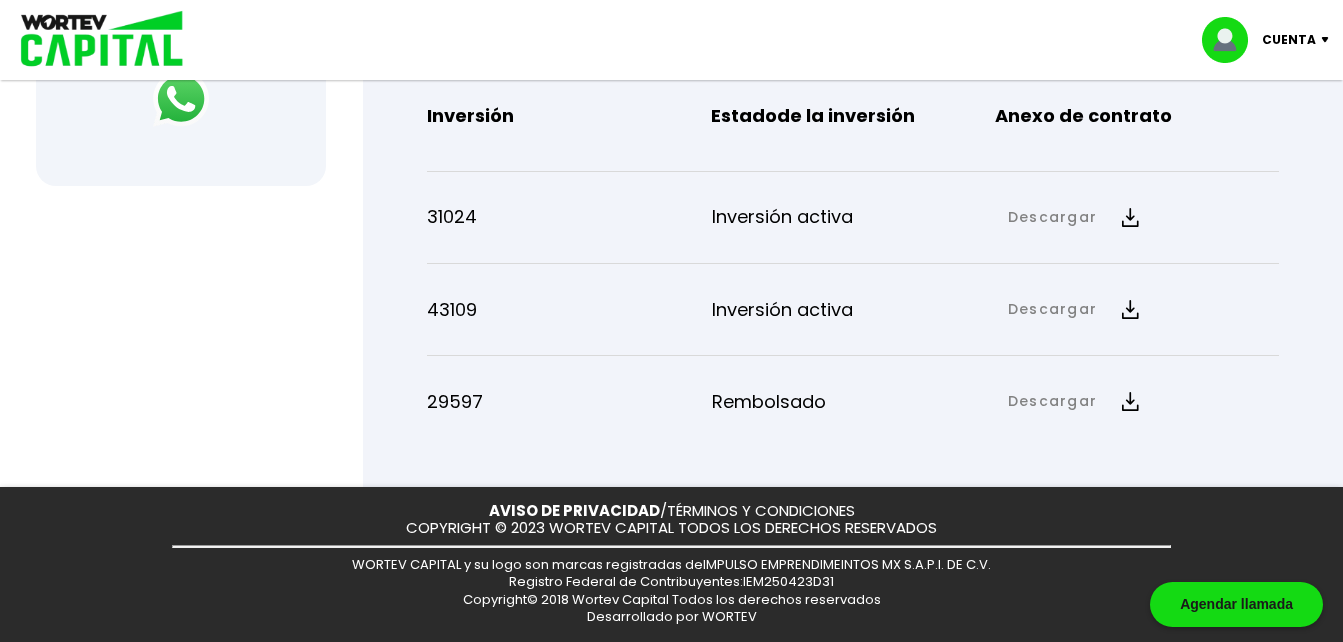 click at bounding box center (1130, 217) 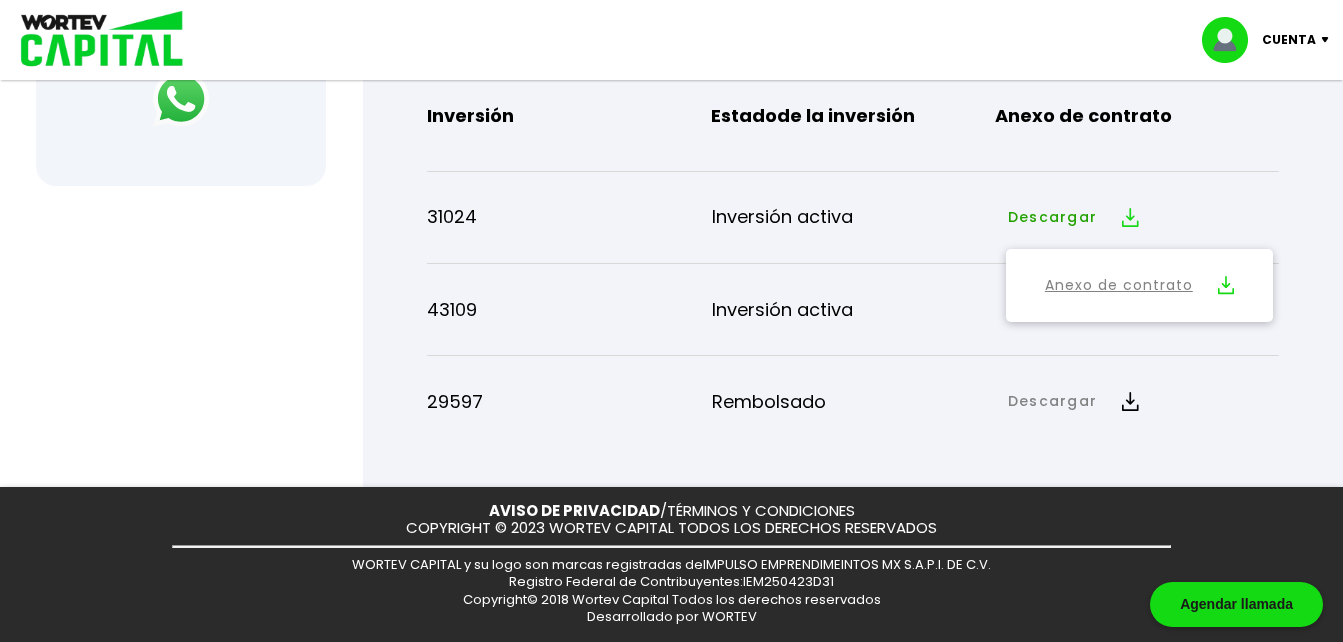 click at bounding box center [1226, 285] 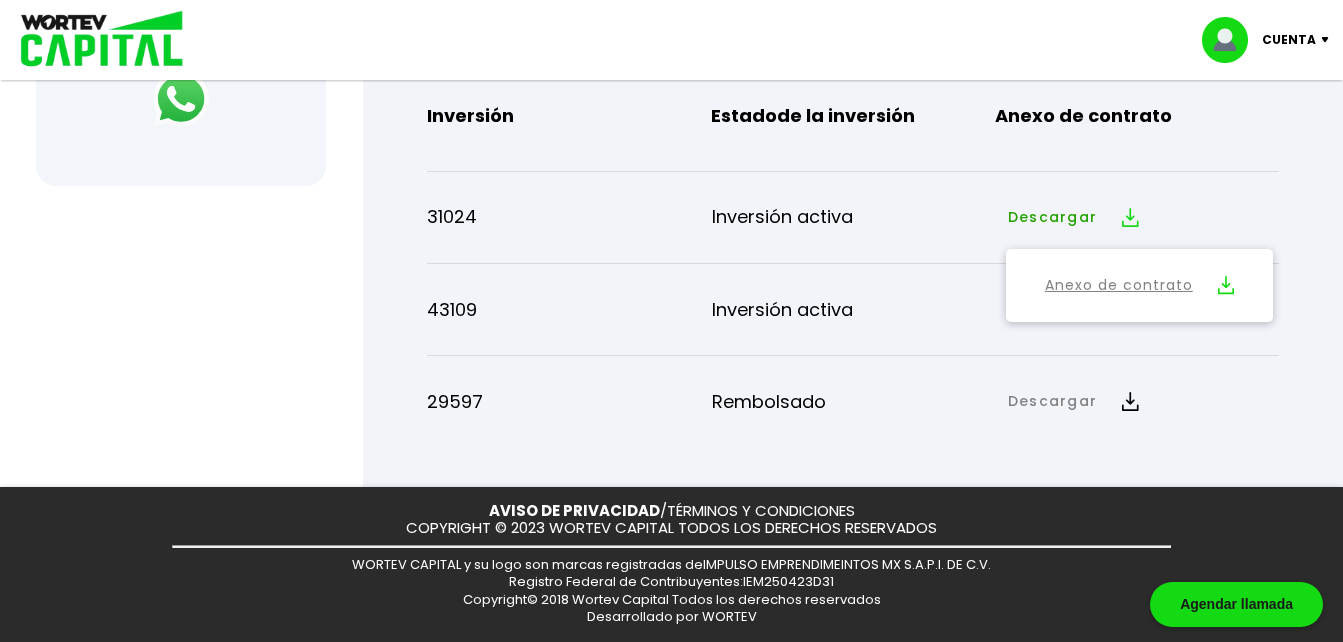 click on "31024 Inversión activa Descargar Descargar Anexo de contrato" at bounding box center [853, 217] 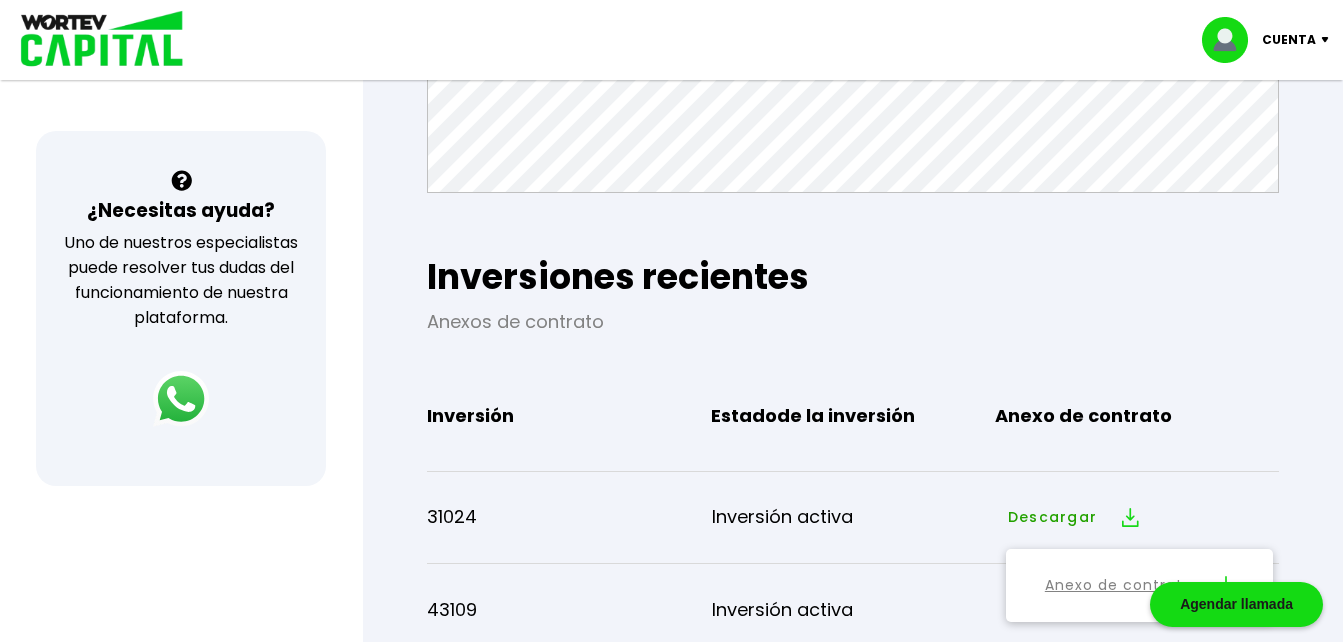 click on "Mi contrato Este documento te protege a ti como inversionista, plantea el funcionamiento, derechos y obligaciones de ambas partes. Este contrato digital tiene la misma validez que un contrato físico. Podrás visualizarlo y descargarlo: ABRIR Inversiones recientes Anexos de contrato Inversión Estado  de la inversión Anexo de contrato 31024 Inversión activa Descargar Descargar Anexo de contrato 43109 Inversión activa Descargar Descargar Anexo de contrato 29597 Rembolsado Descargar Descargar Anexo de contrato" at bounding box center (853, 161) 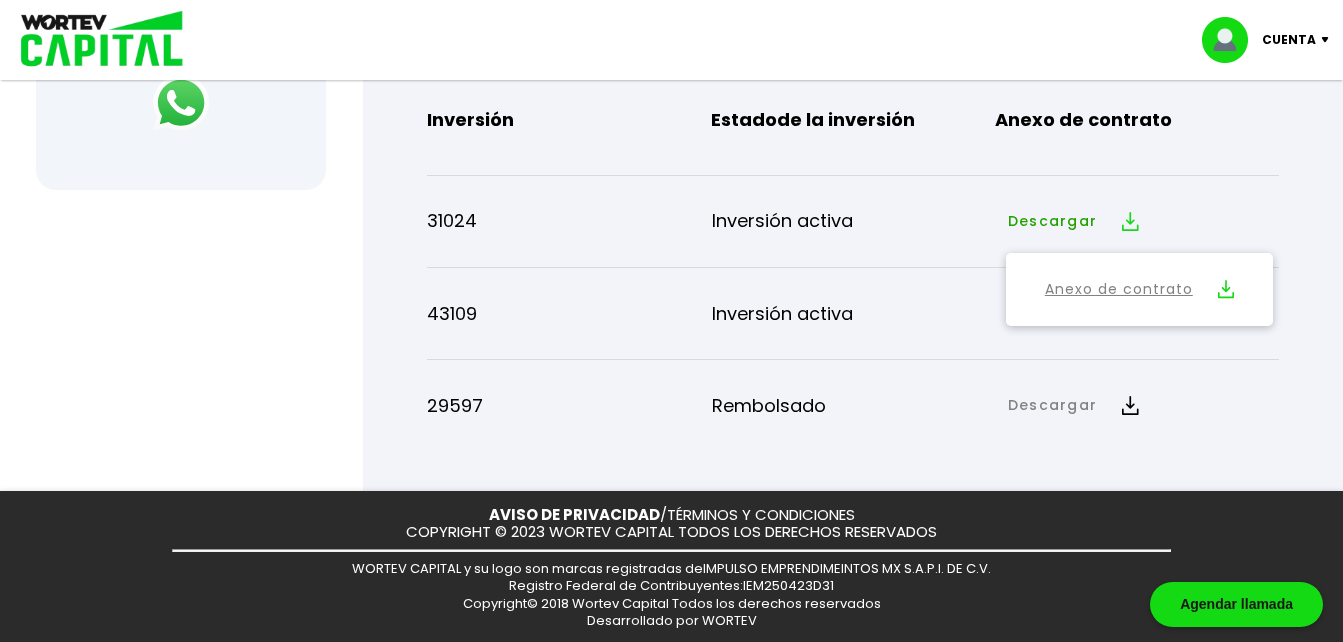 scroll, scrollTop: 918, scrollLeft: 0, axis: vertical 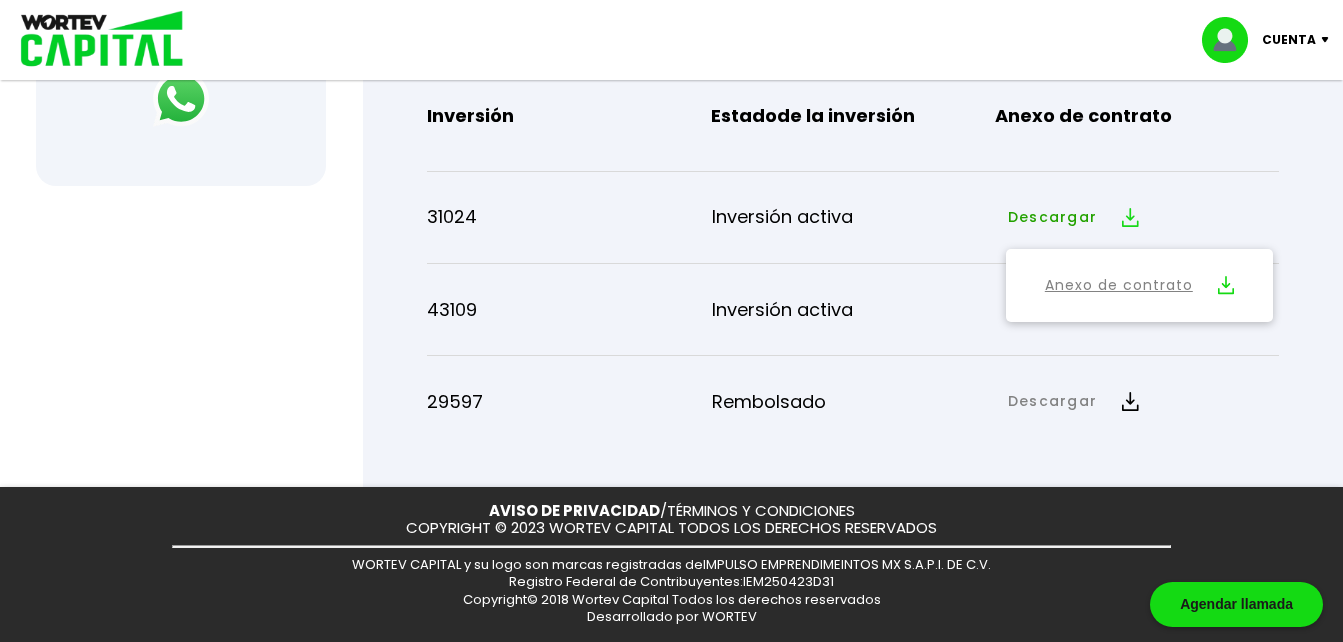 click on "29597 Rembolsado Descargar Descargar Anexo de contrato" at bounding box center (853, 393) 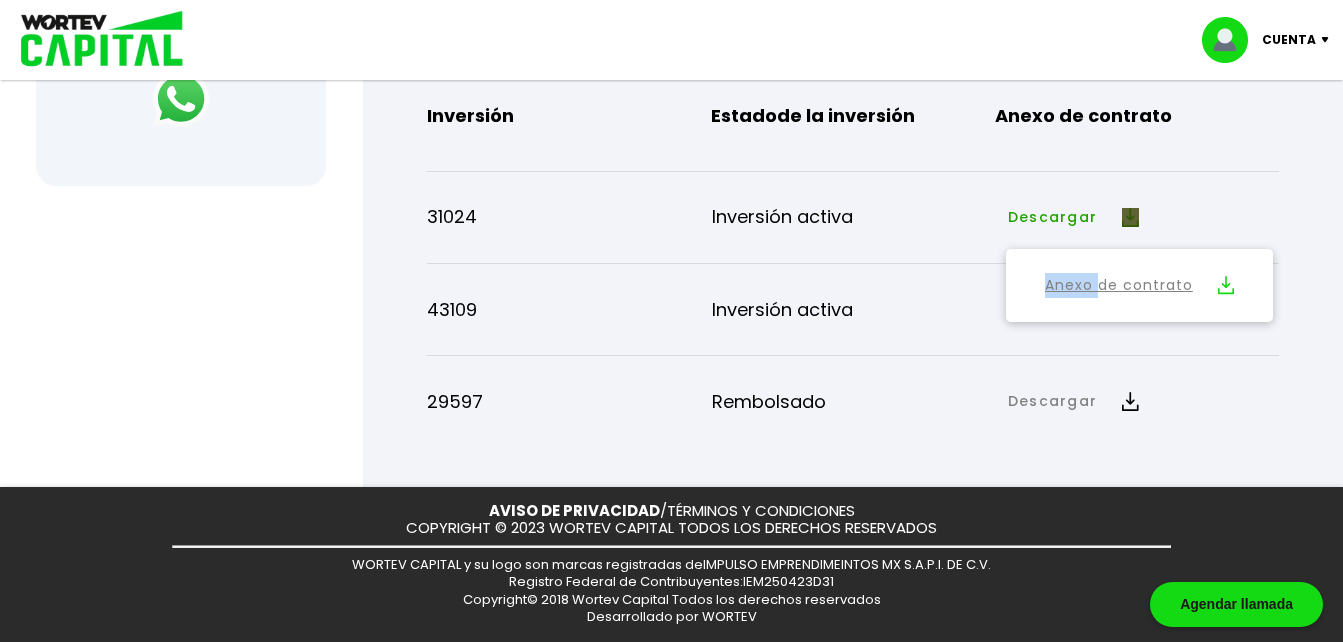 click on "Descargar Anexo de contrato" at bounding box center (1137, 217) 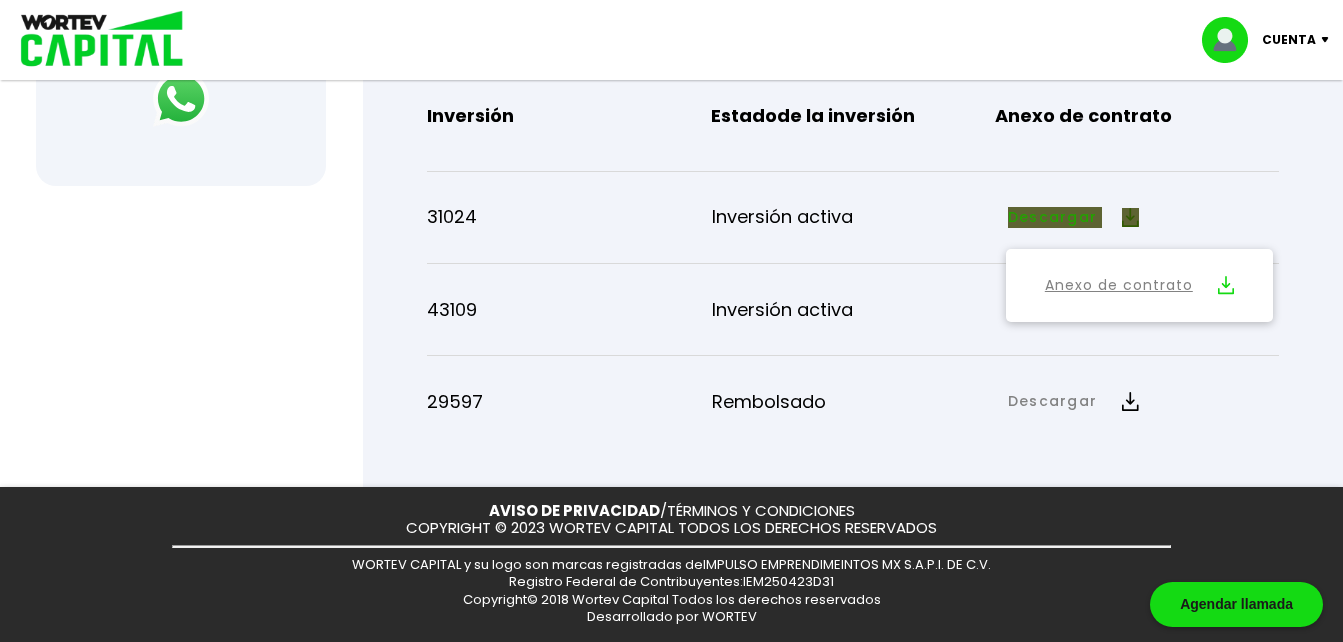 click on "Descargar Anexo de contrato" at bounding box center (1137, 217) 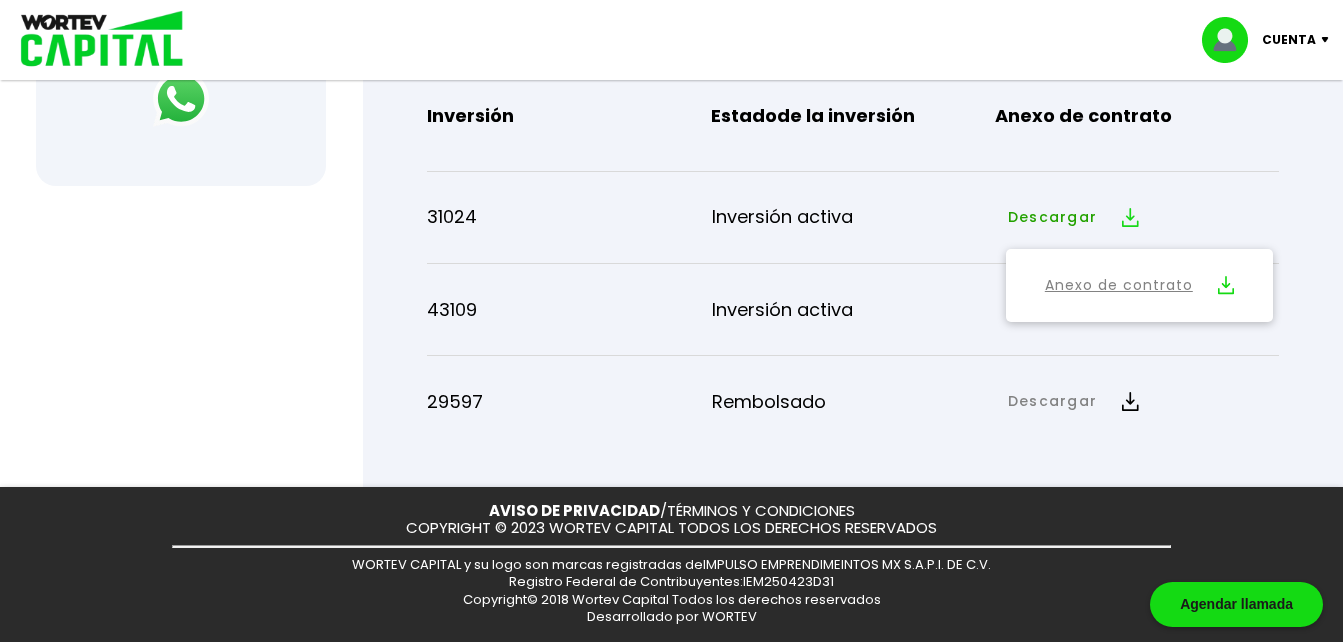 drag, startPoint x: 1200, startPoint y: 196, endPoint x: 1084, endPoint y: 168, distance: 119.331474 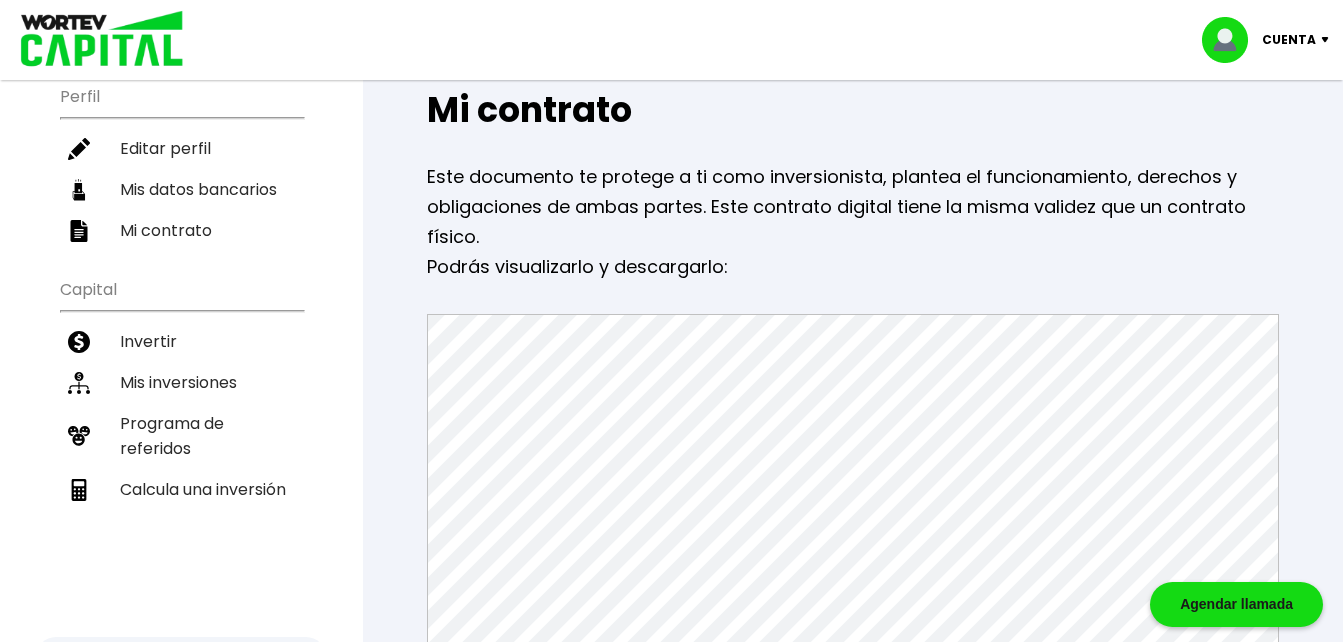 scroll, scrollTop: 0, scrollLeft: 0, axis: both 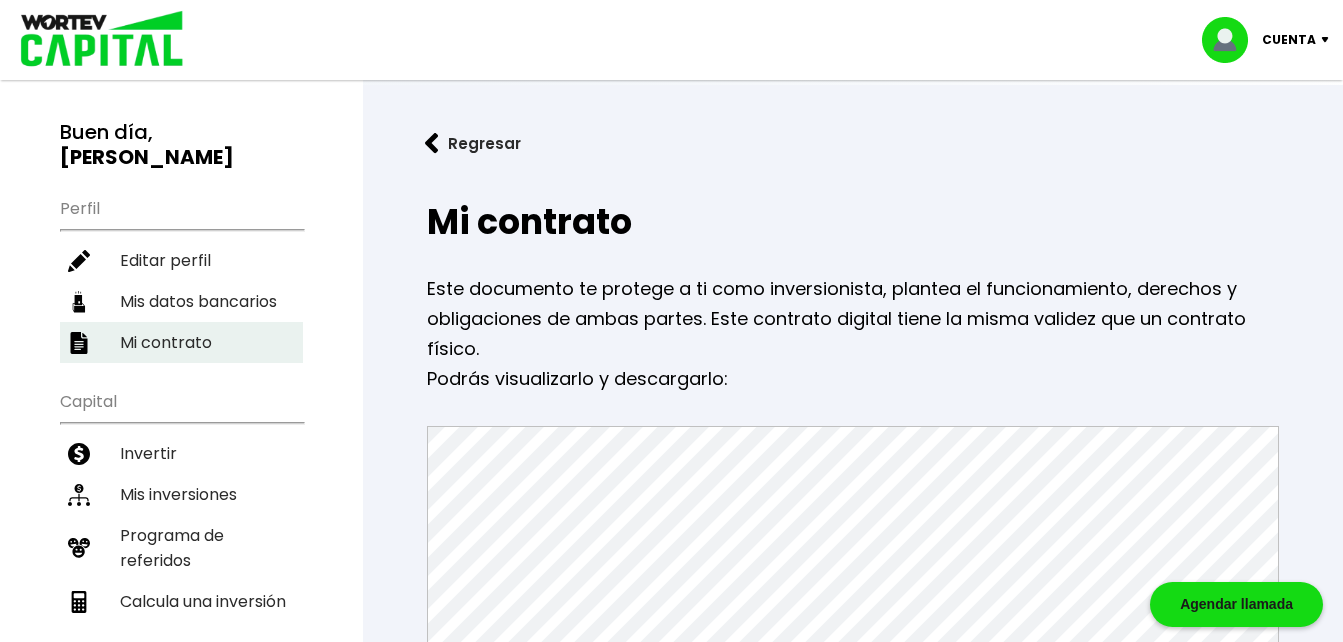 click on "Mi contrato" at bounding box center [181, 342] 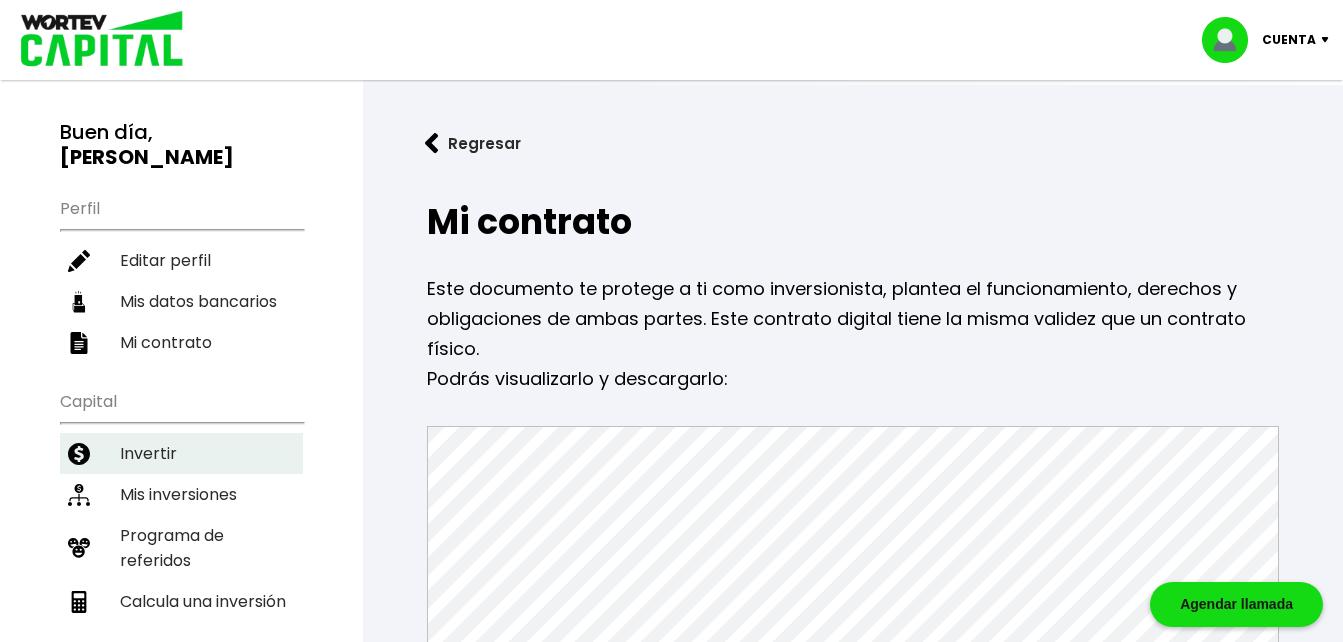 click on "Invertir" at bounding box center [181, 453] 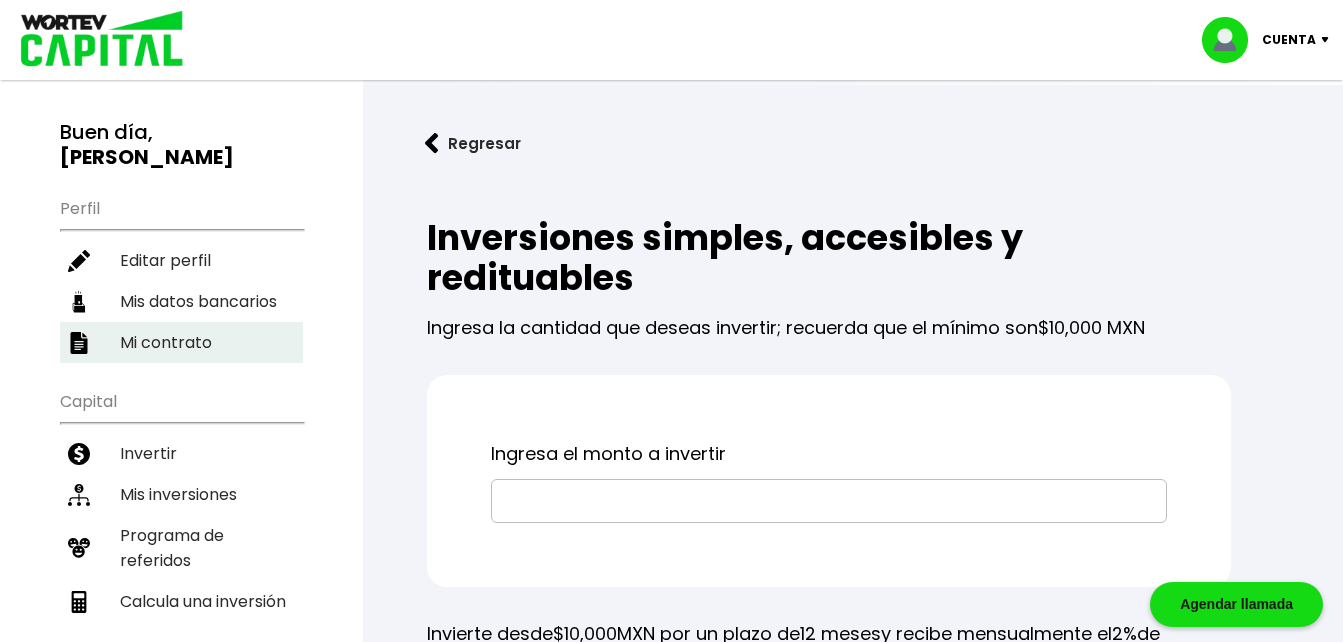 click on "Mi contrato" at bounding box center (181, 342) 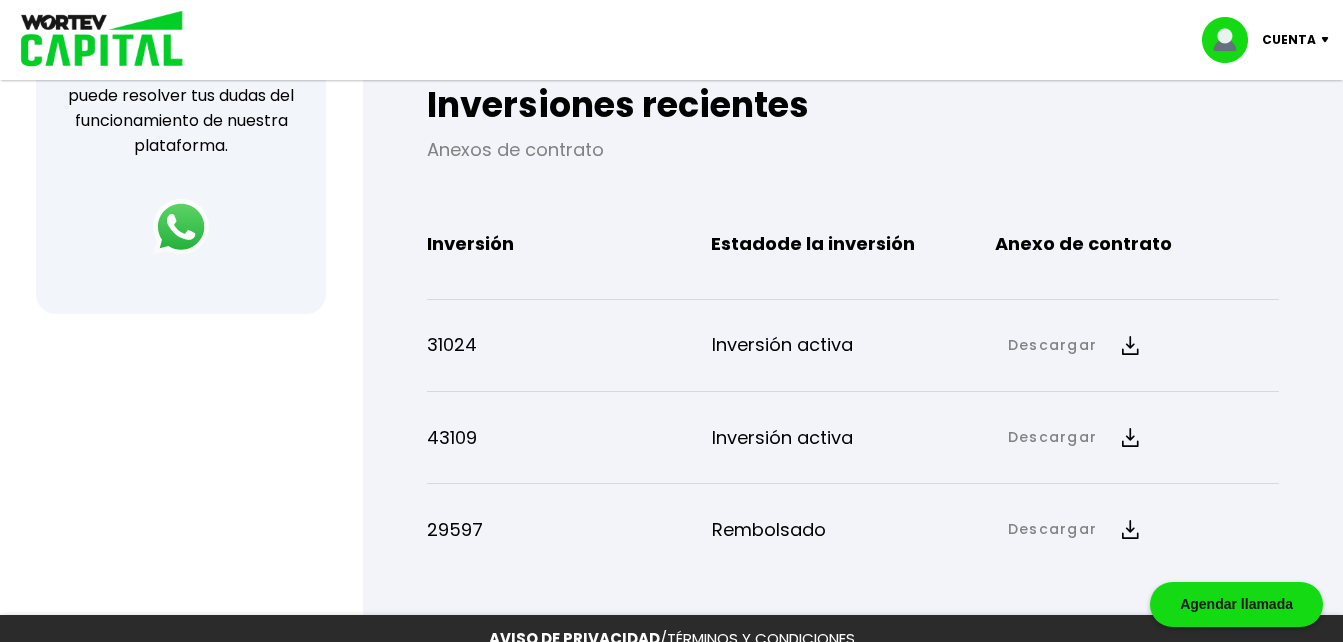 scroll, scrollTop: 918, scrollLeft: 0, axis: vertical 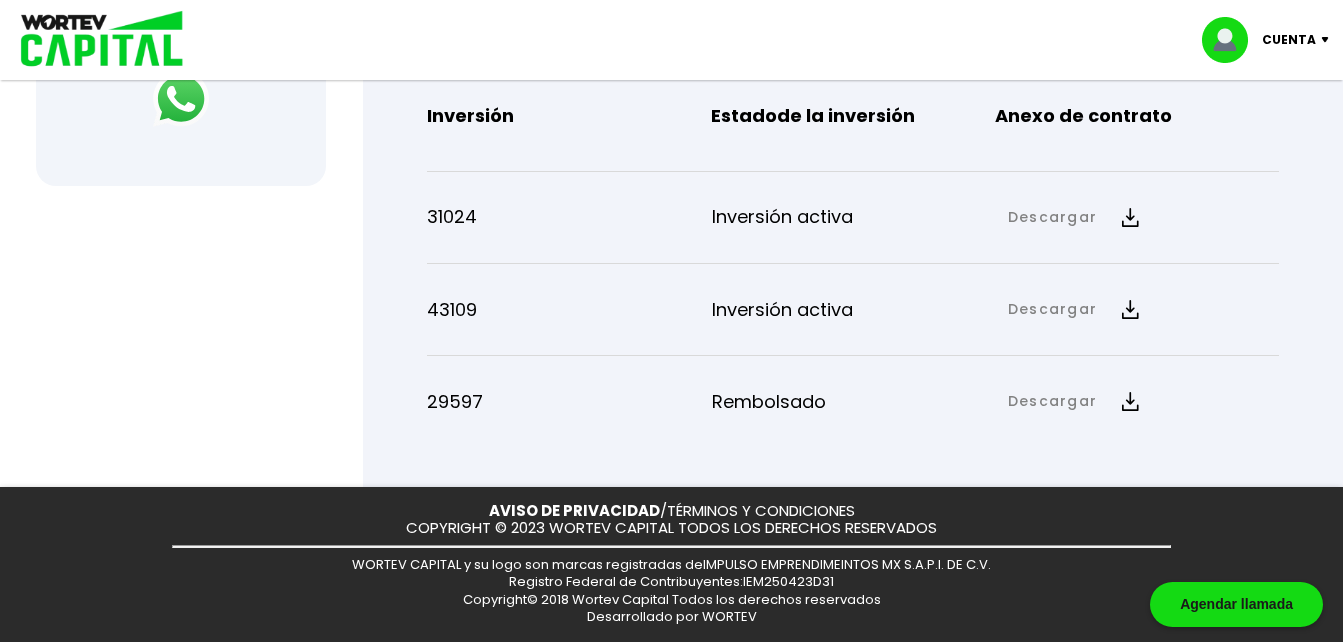 click at bounding box center [1130, 309] 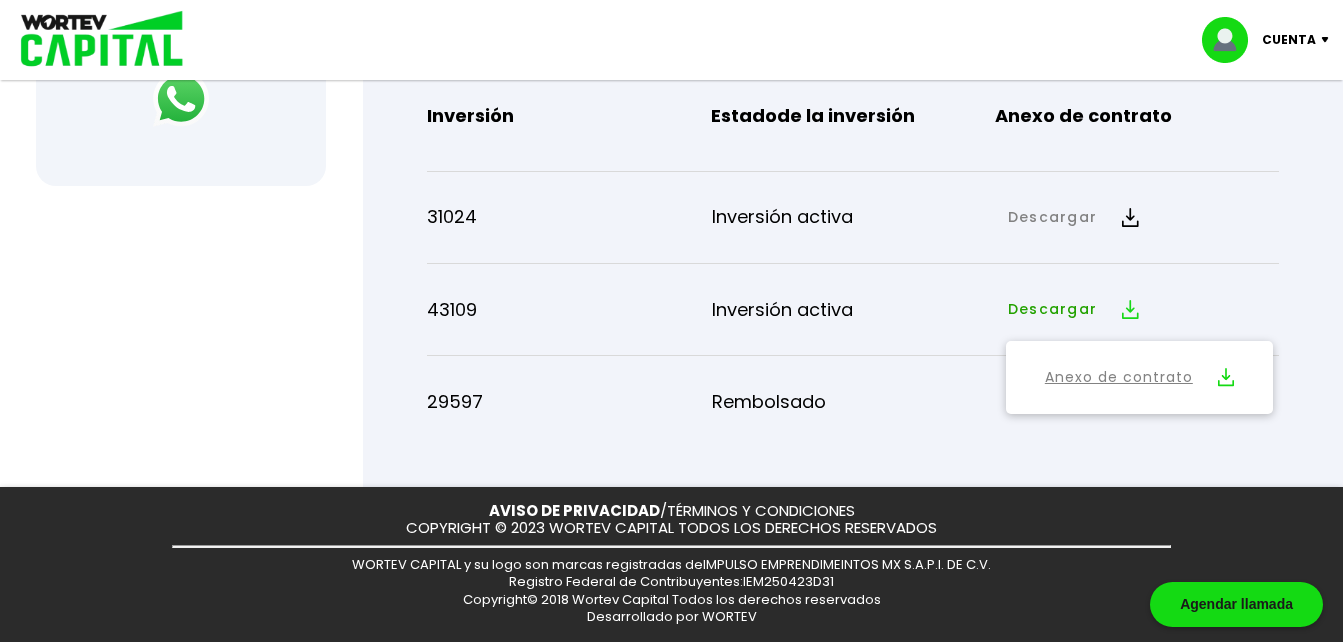 click at bounding box center [1226, 377] 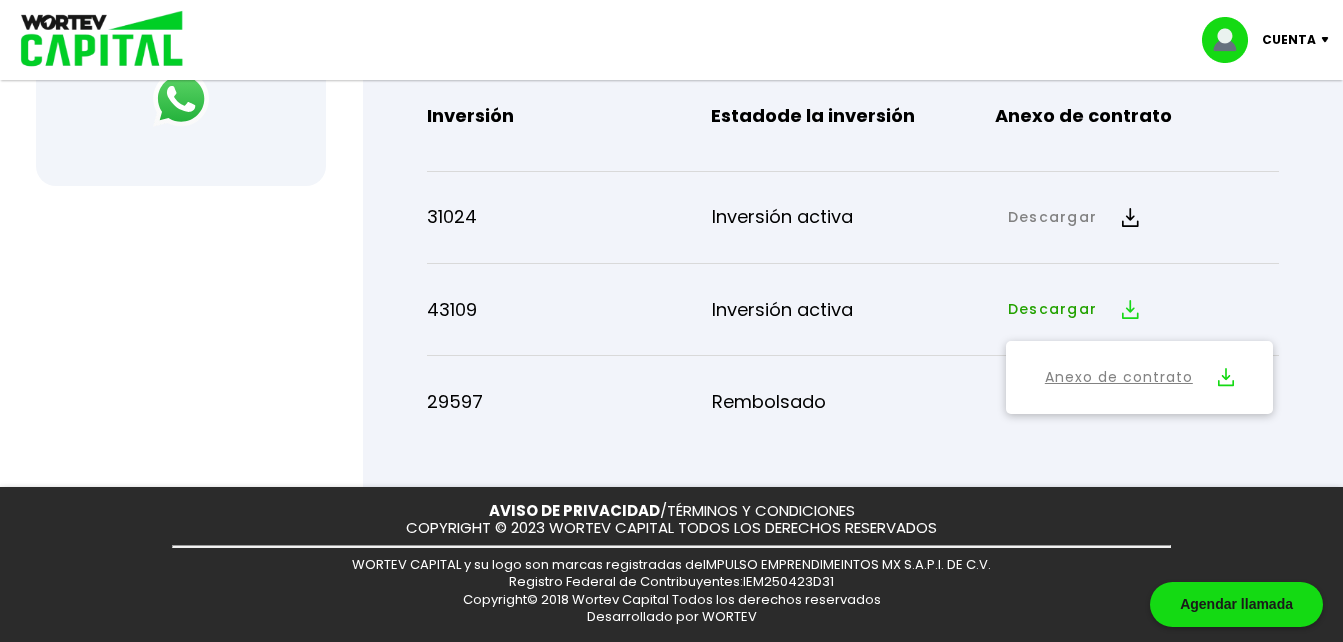 click on "Cuenta" at bounding box center (1272, 40) 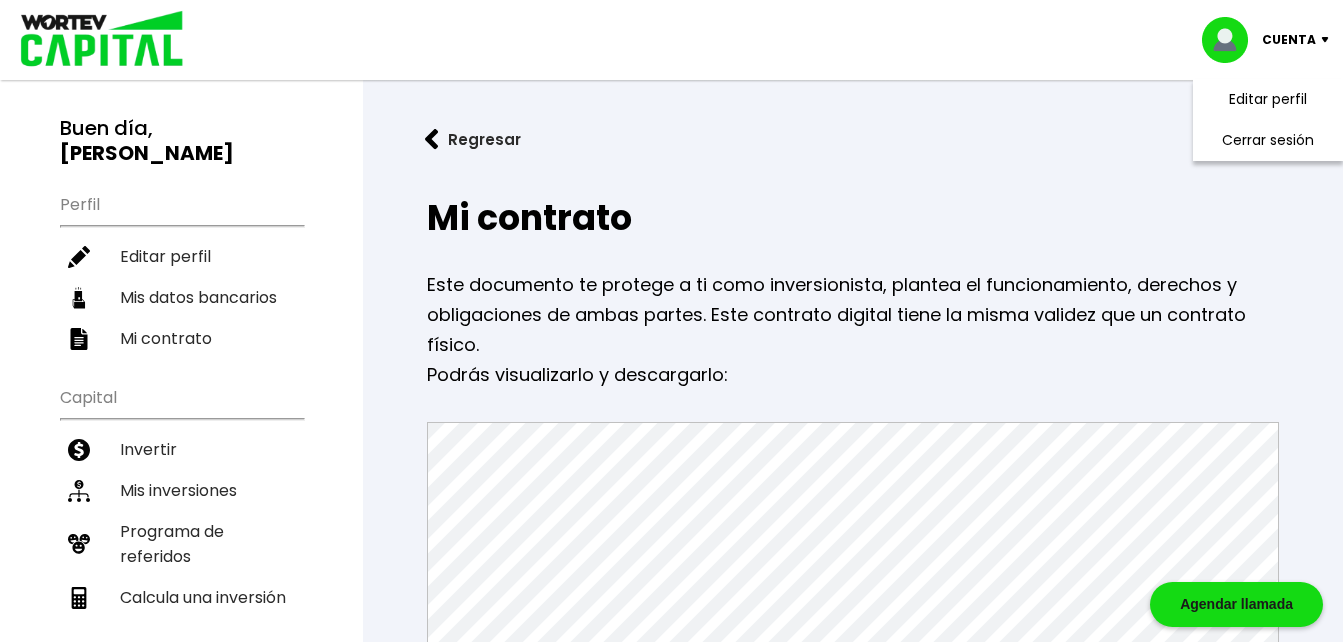 scroll, scrollTop: 0, scrollLeft: 0, axis: both 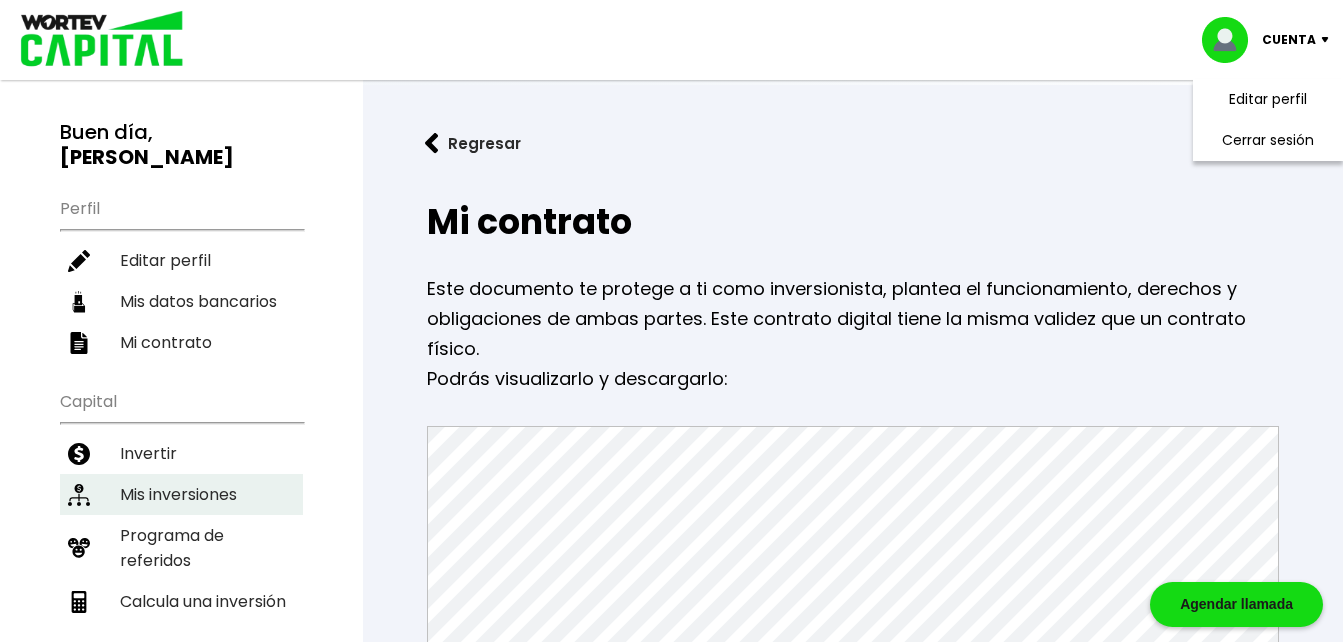 click on "Mis inversiones" at bounding box center [181, 494] 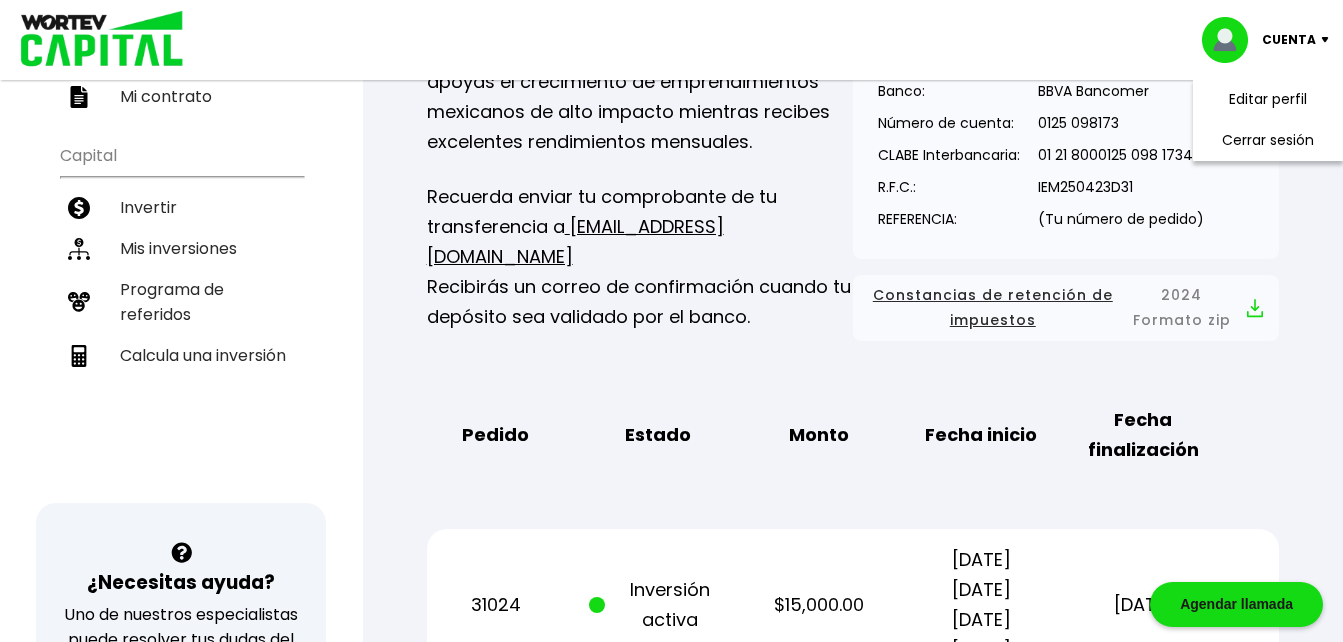 scroll, scrollTop: 200, scrollLeft: 0, axis: vertical 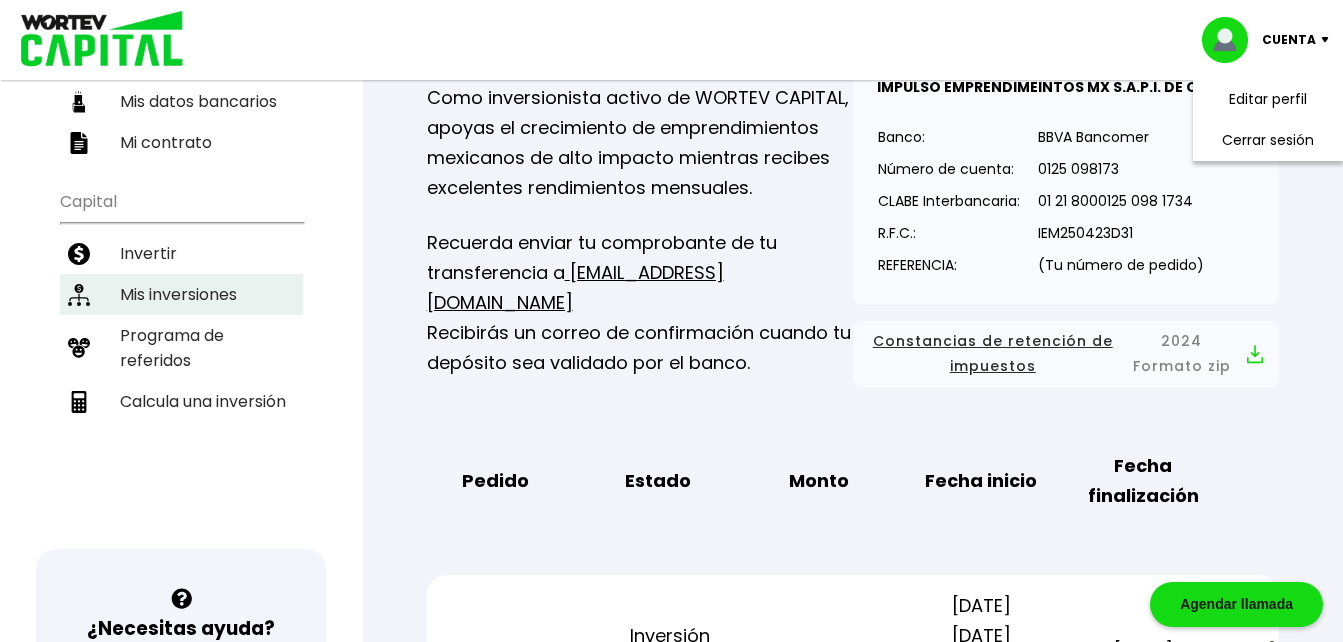 click on "Mis inversiones" at bounding box center (181, 294) 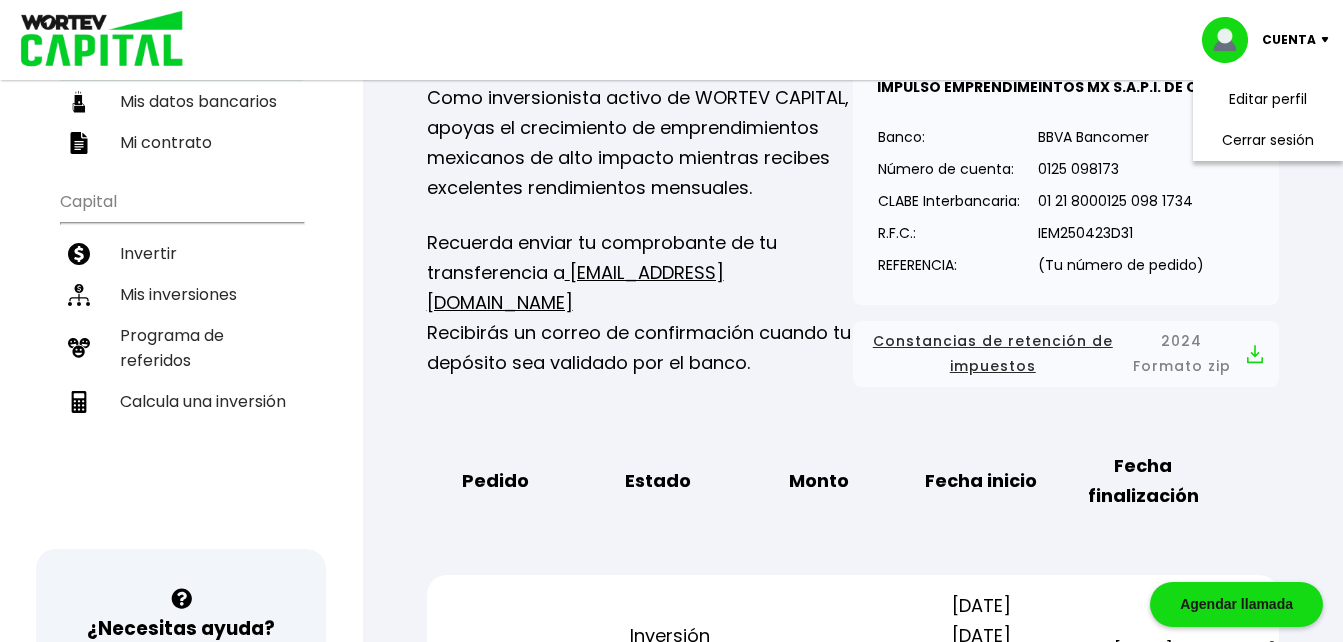 click on "Invertir" at bounding box center [181, 253] 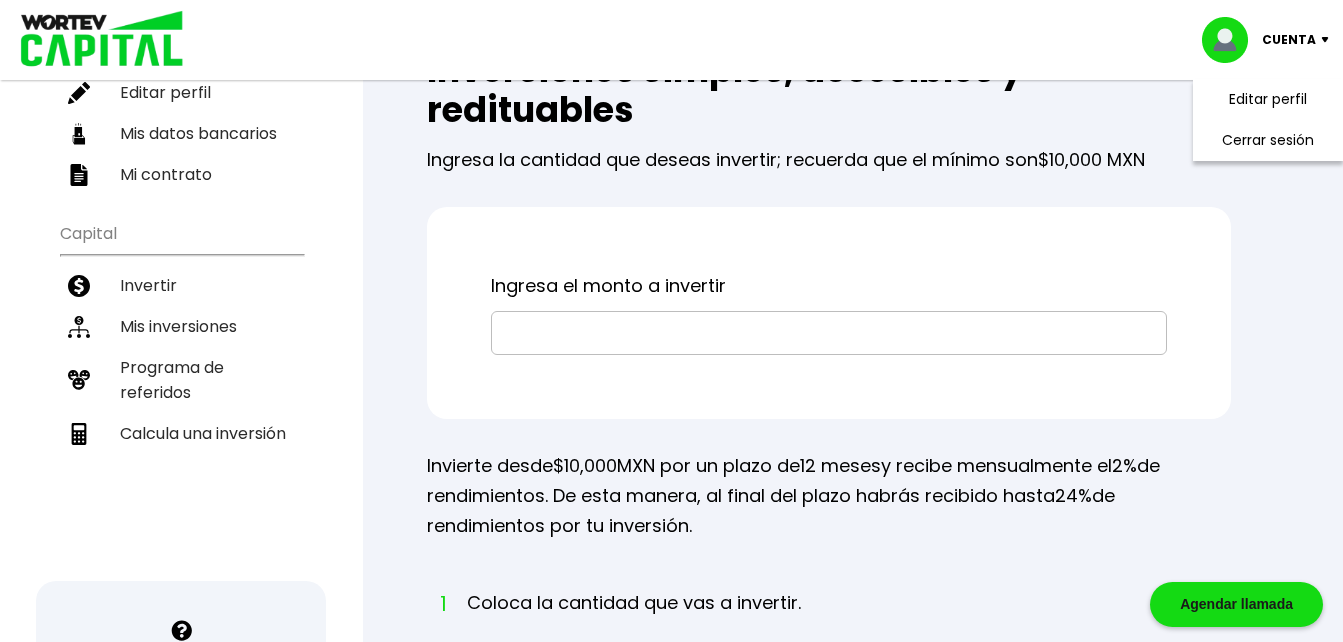 scroll, scrollTop: 200, scrollLeft: 0, axis: vertical 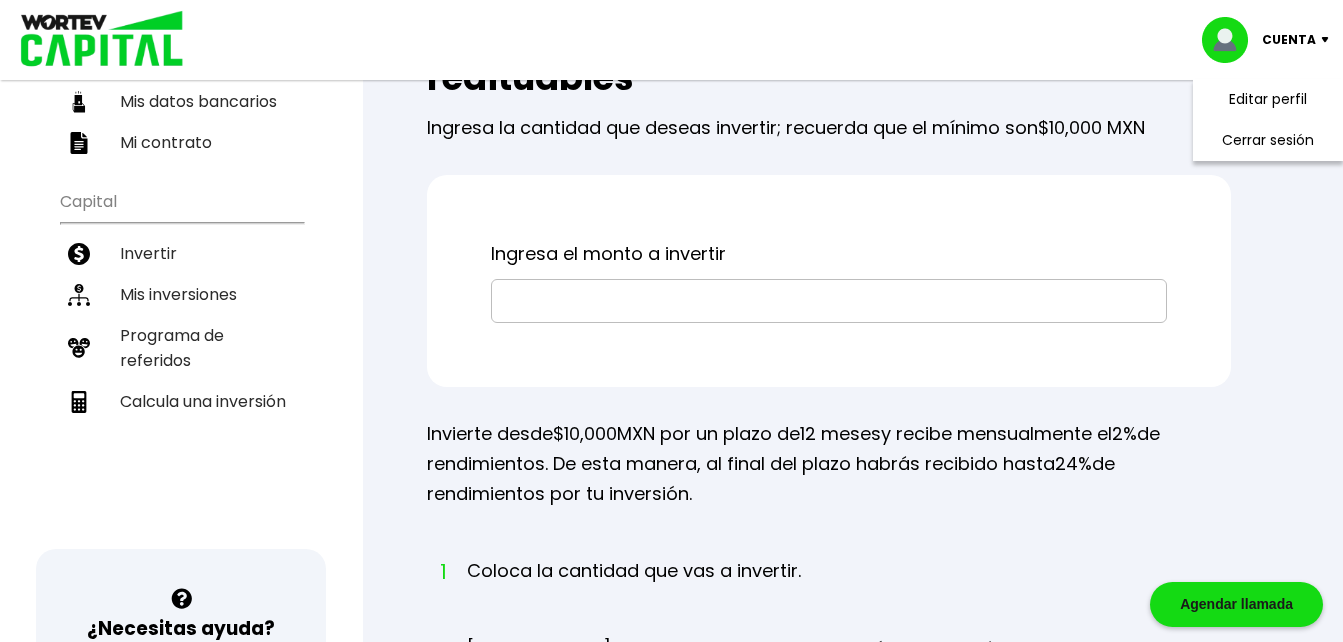 click at bounding box center (829, 301) 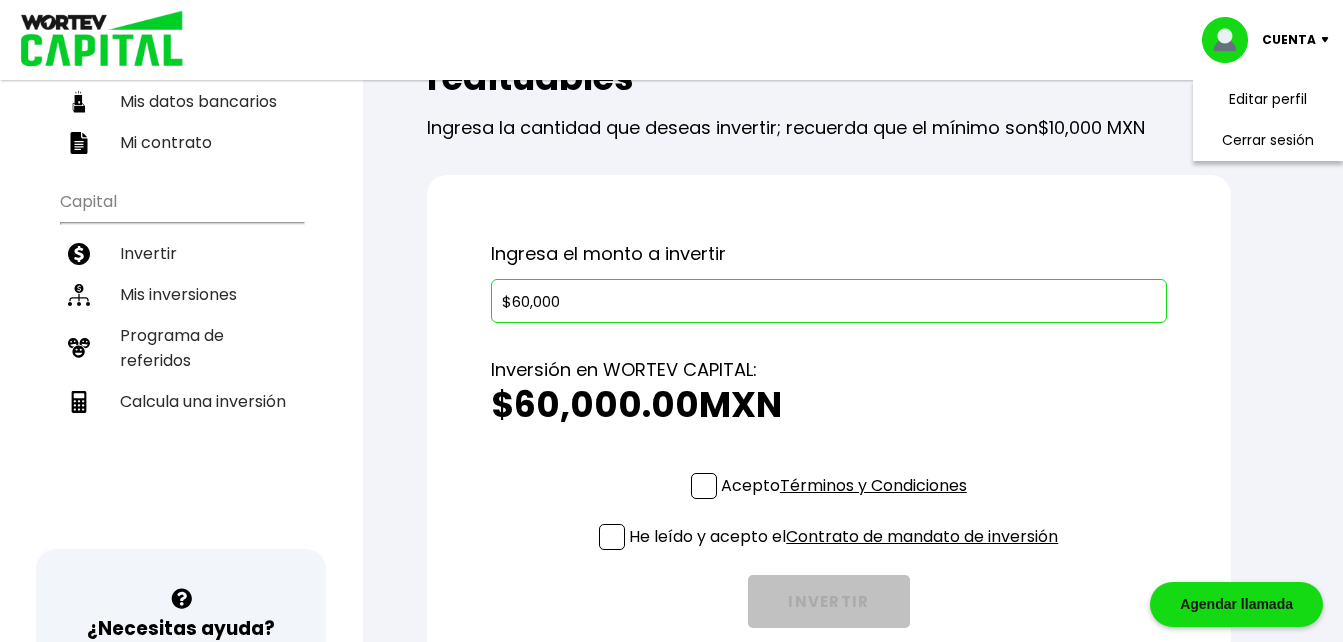 type on "$60,000" 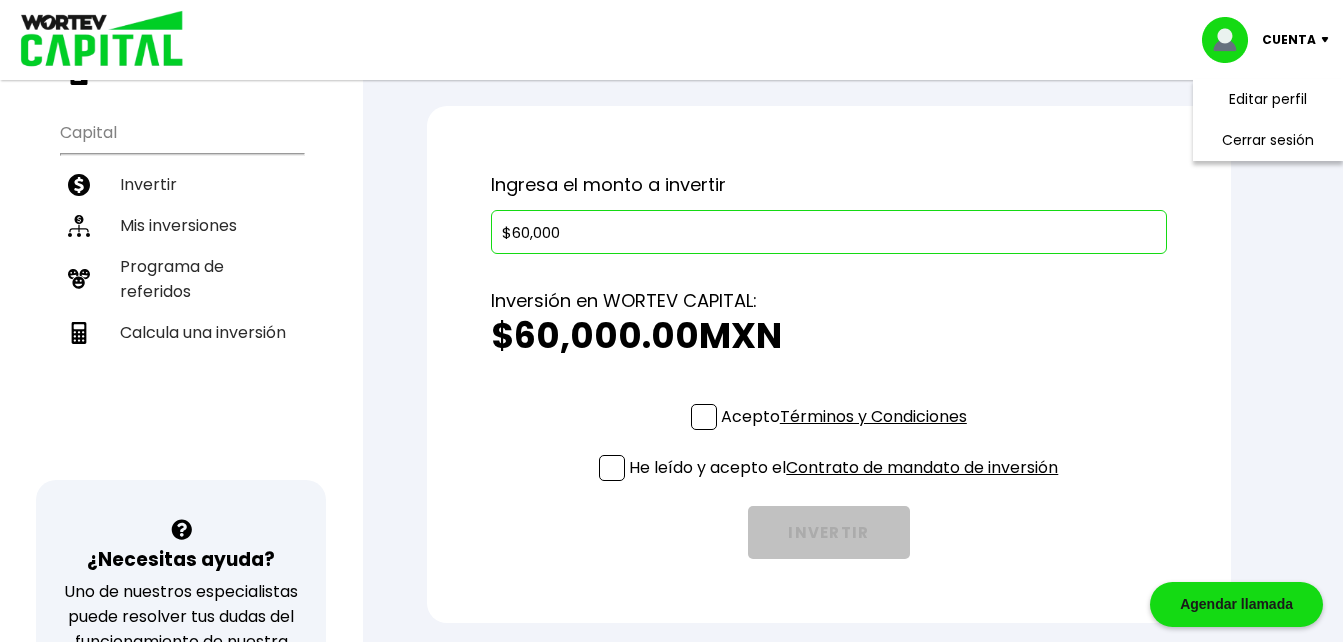 scroll, scrollTop: 300, scrollLeft: 0, axis: vertical 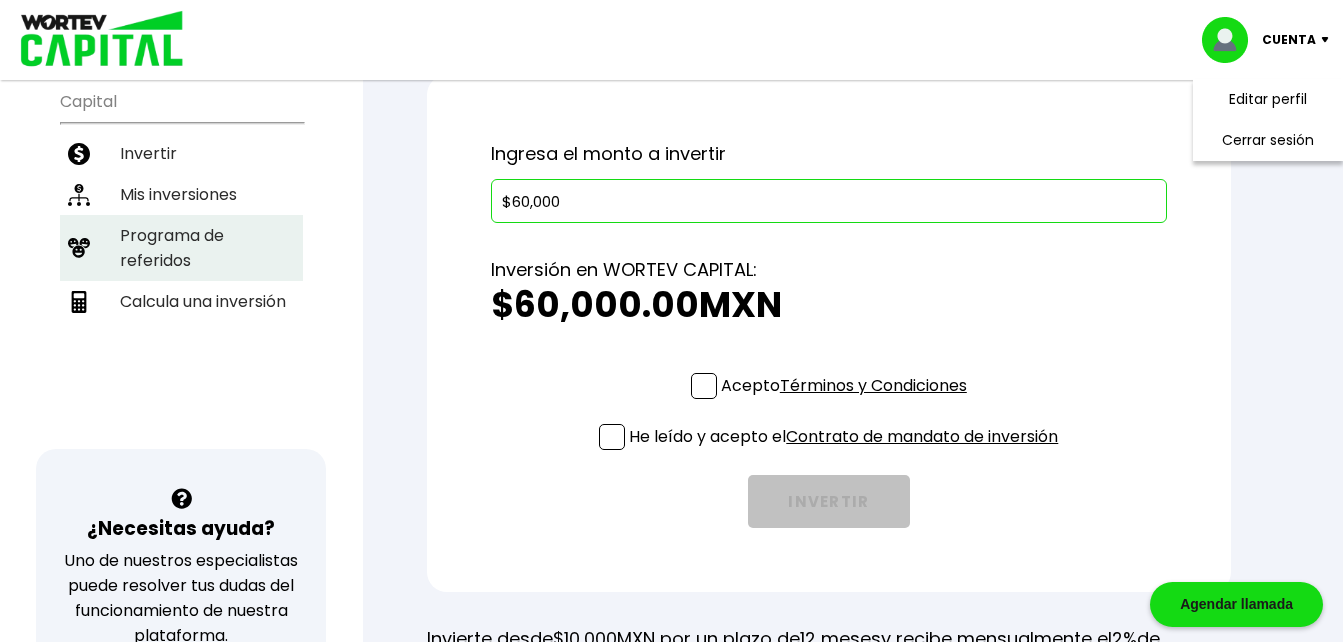 click on "Programa de referidos" at bounding box center [181, 248] 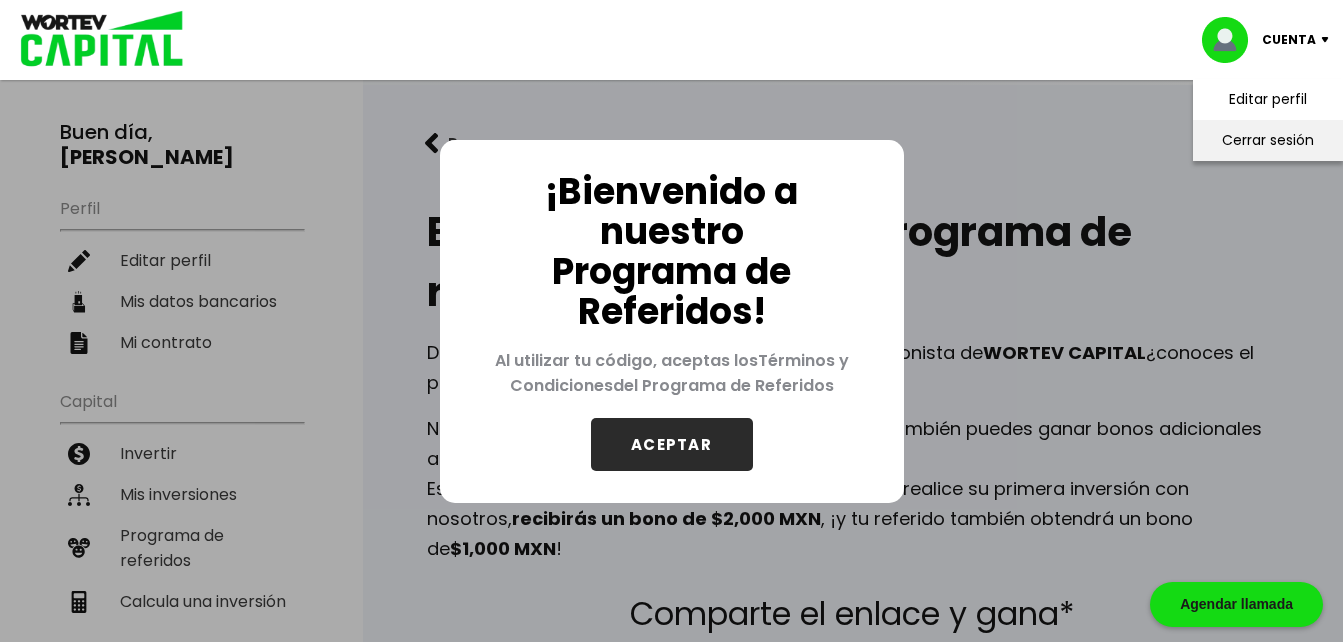 click on "Cerrar sesión" at bounding box center (1268, 140) 